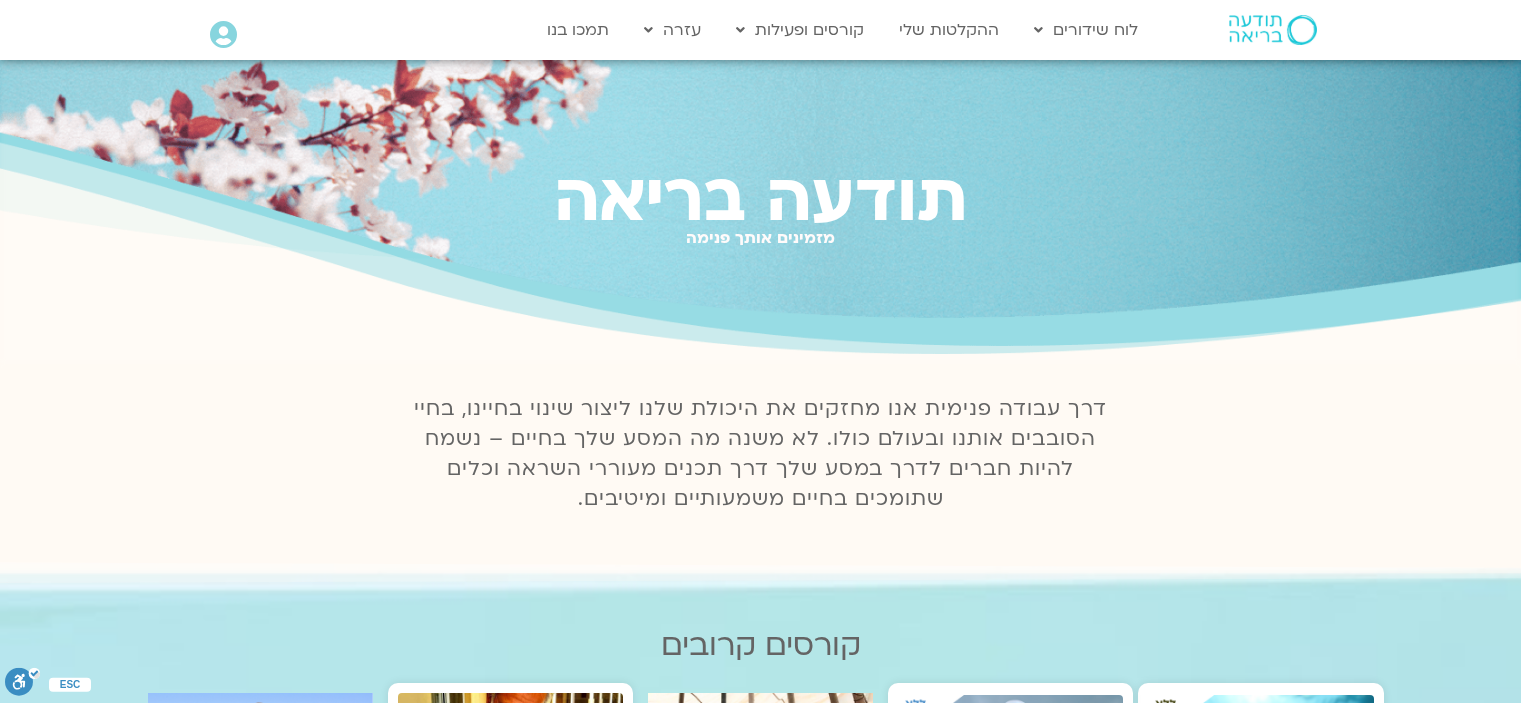 scroll, scrollTop: 0, scrollLeft: 0, axis: both 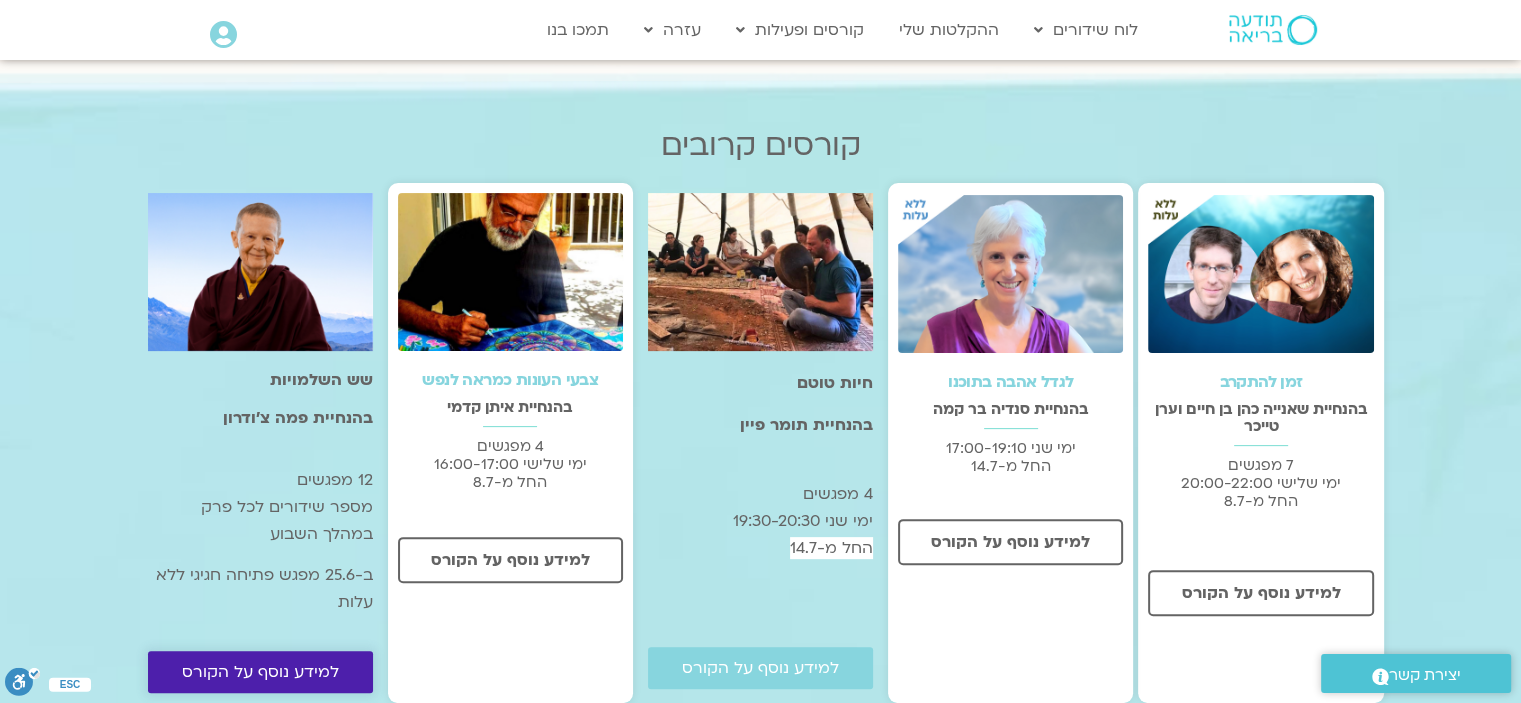 click on "למידע נוסף על הקורס" at bounding box center [260, 672] 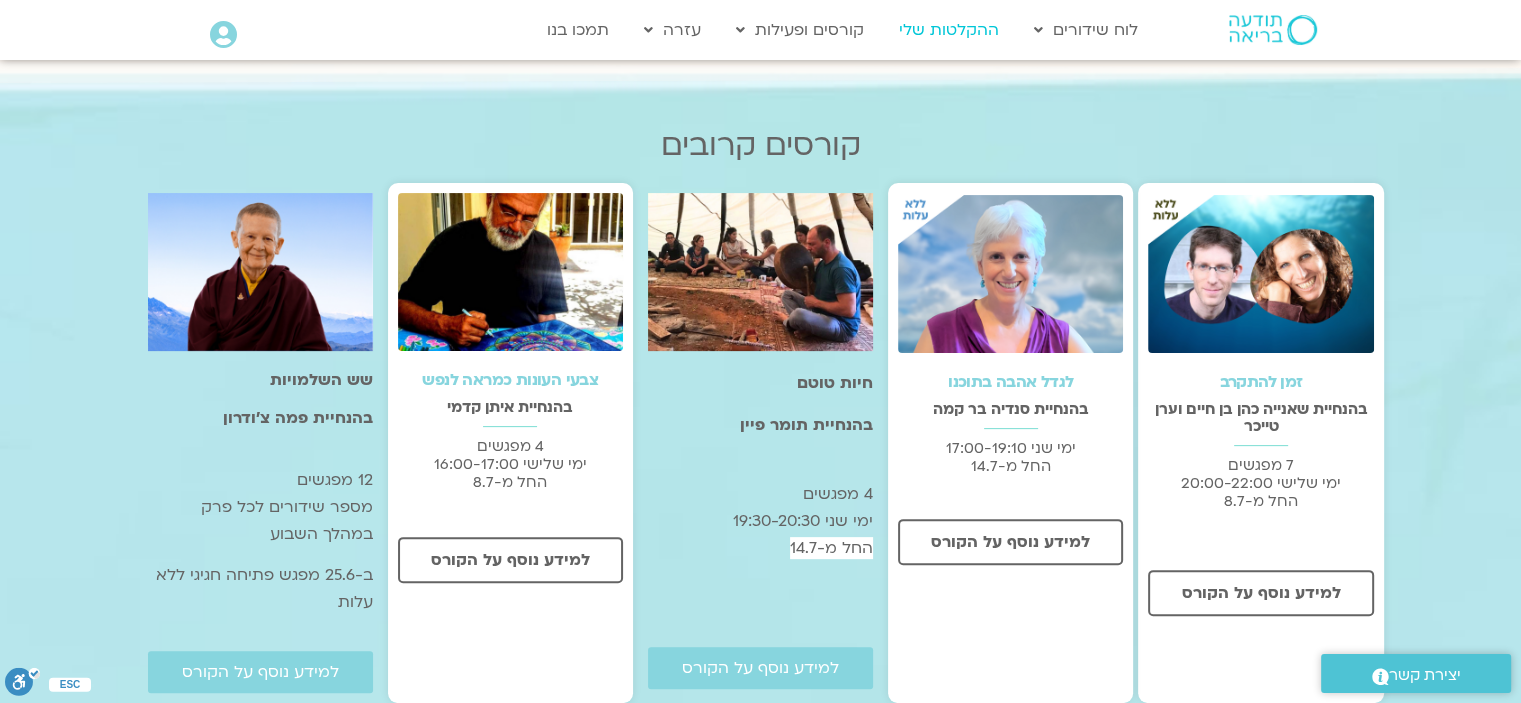 click on "ההקלטות שלי" at bounding box center (949, 30) 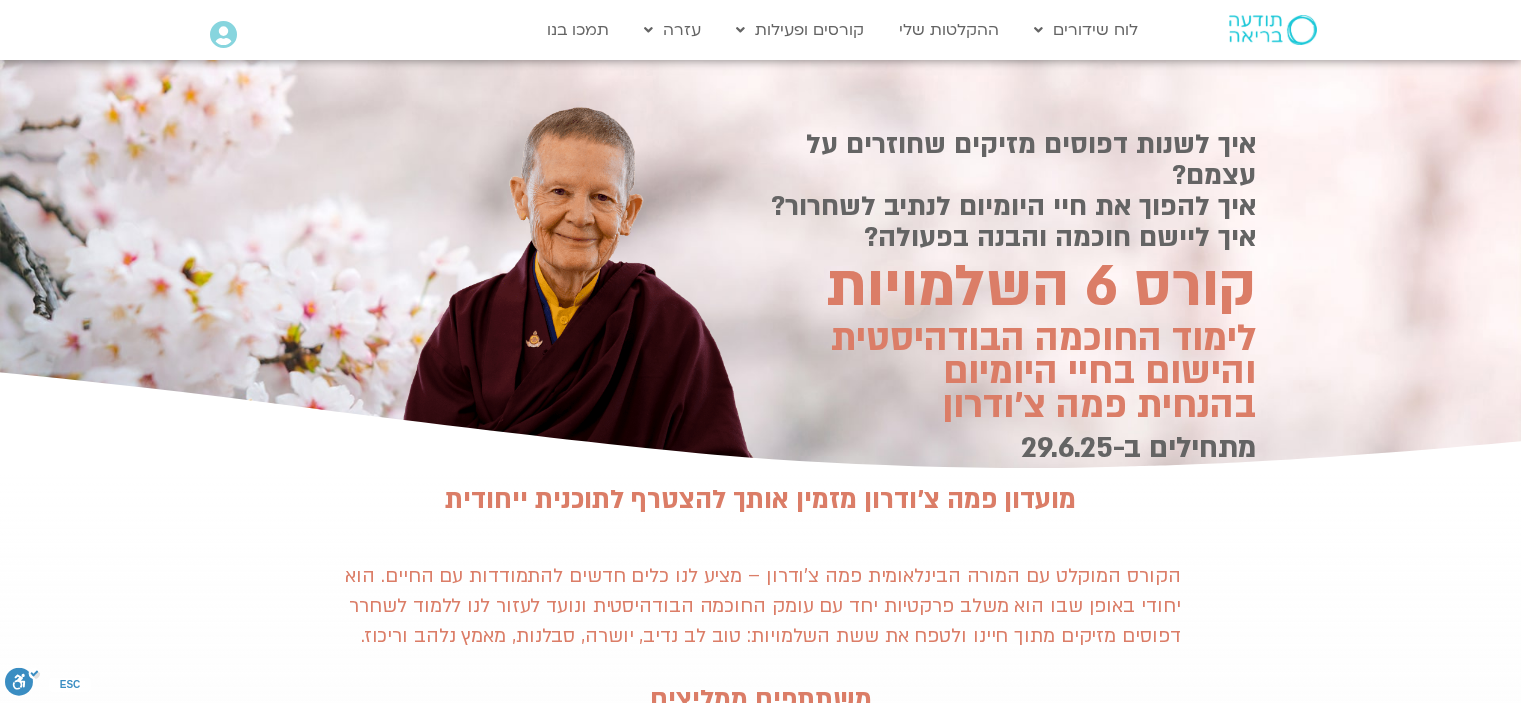 scroll, scrollTop: 0, scrollLeft: 0, axis: both 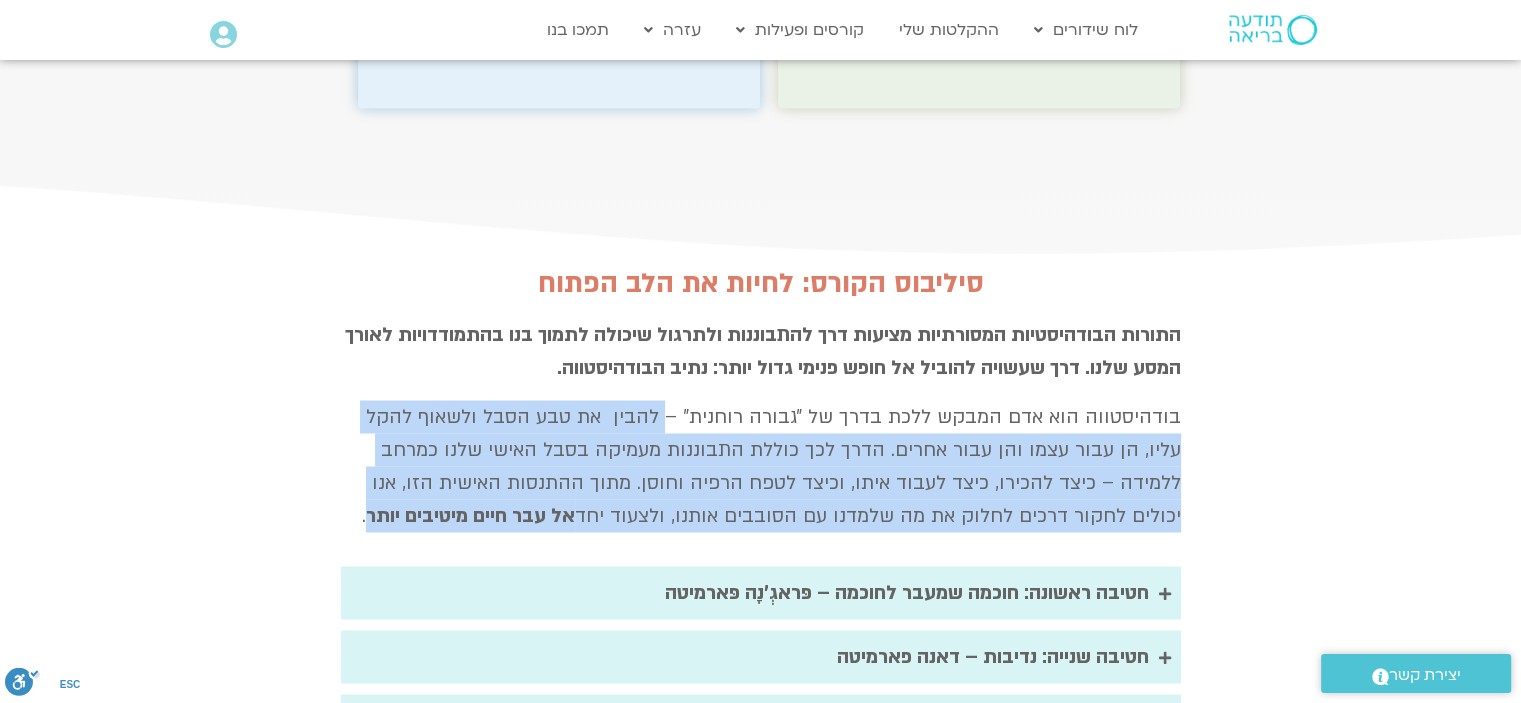 drag, startPoint x: 677, startPoint y: 327, endPoint x: 484, endPoint y: 430, distance: 218.76471 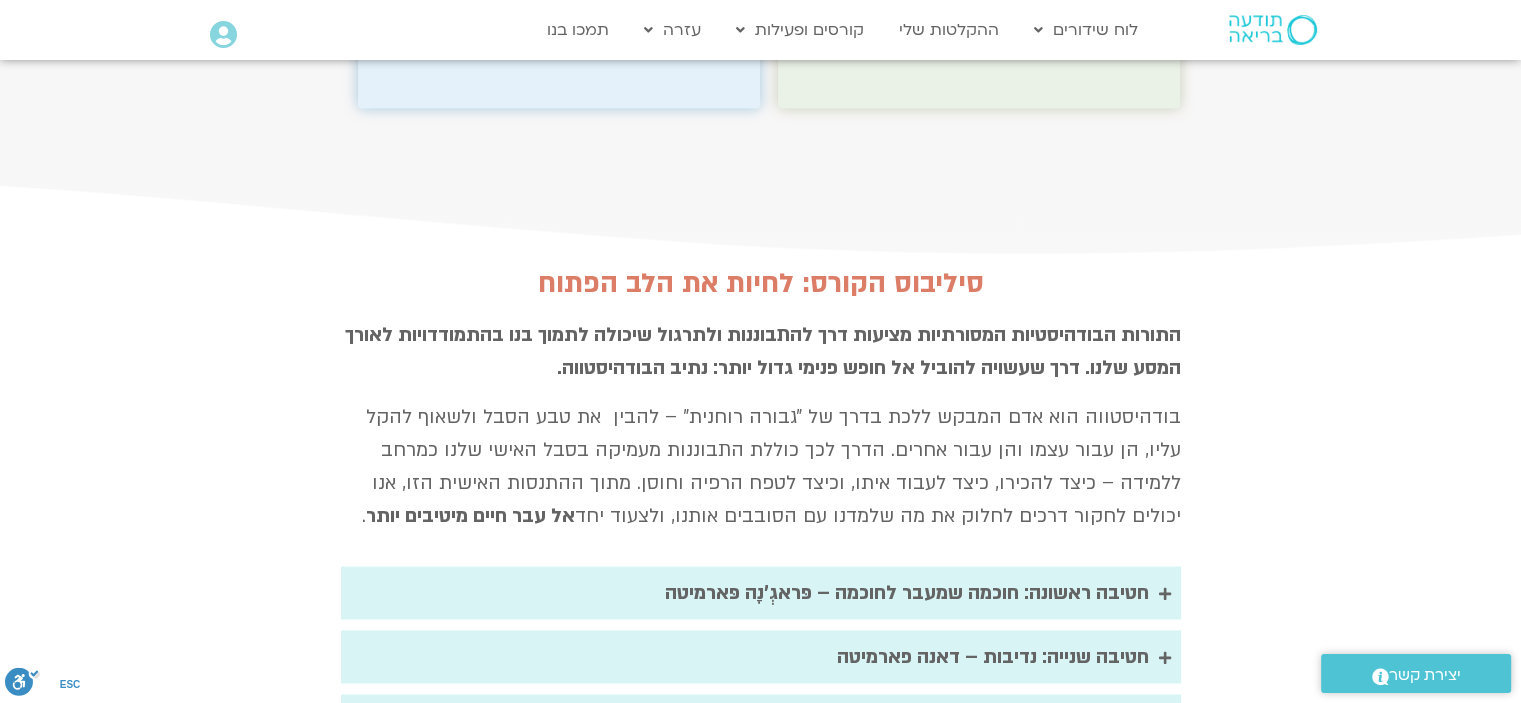 click on "סיליבוס הקורס:
לחיות את הלב הפתוח
התורות הבודהיסטיות המסורתיות מציעות דרך להתבוננות ולתרגול שיכולה לתמוך בנו בהתמודדויות לאורך המסע שלנו. דרך שעשויה להוביל אל חופש פנימי גדול יותר: נתיב הבודהיסטווה.
בודהיסטווה הוא אדם המבקש ללכת בדרך של ״גבורה רוחנית״ – להבין  את טבע הסבל ולשאוף להקל עליו, הן עבור עצמו והן עבור אחרים. הדרך לכך כוללת התבוננות מעמיקה בסבל האישי שלנו כמרחב ללמידה – כיצד להכירו, כיצד לעבוד איתו, וכיצד לטפח הרפיה וחוסן. מתוך ההתנסות האישית הזו, אנו יכולים לחקור דרכים לחלוק את מה שלמדנו עם הסובבים אותנו, ולצעוד יחד" at bounding box center (761, 603) 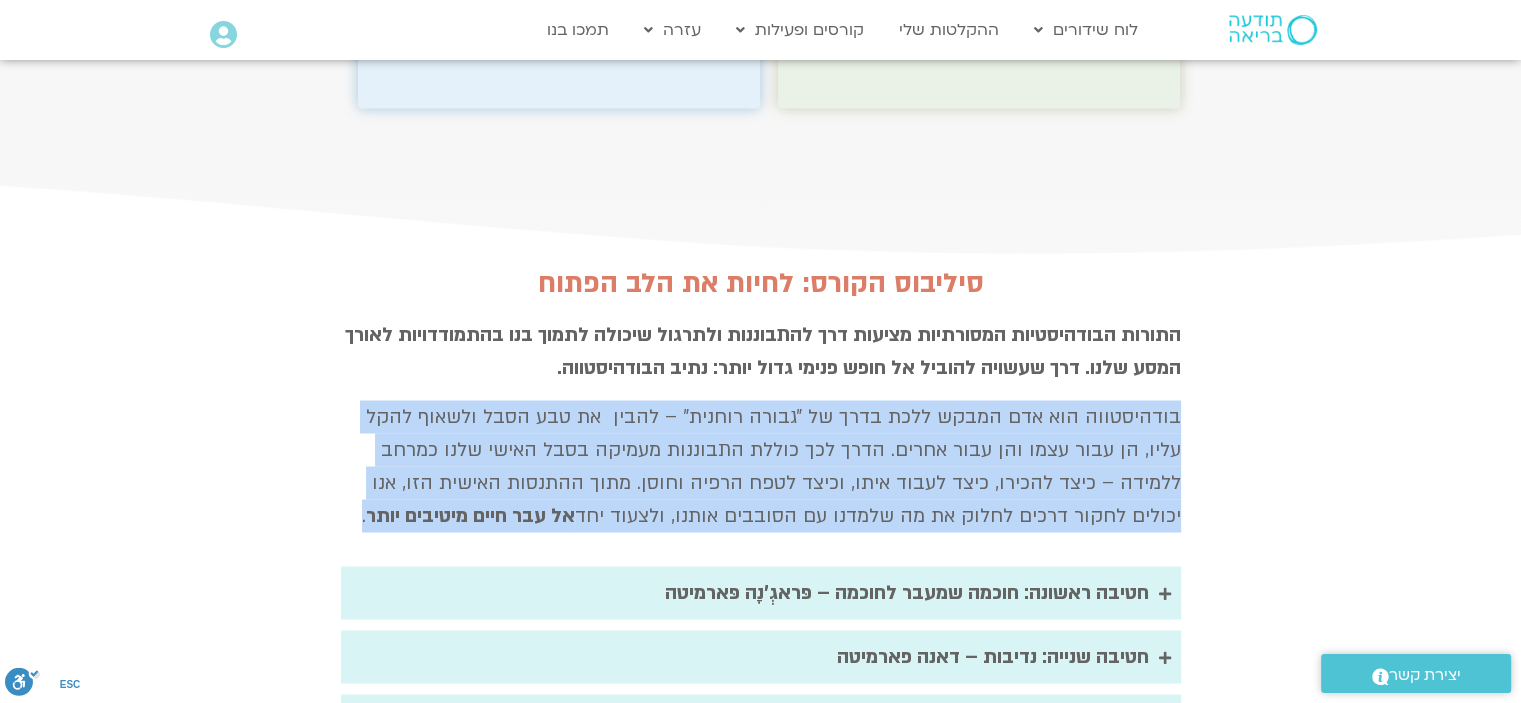drag, startPoint x: 470, startPoint y: 439, endPoint x: 1191, endPoint y: 338, distance: 728.03986 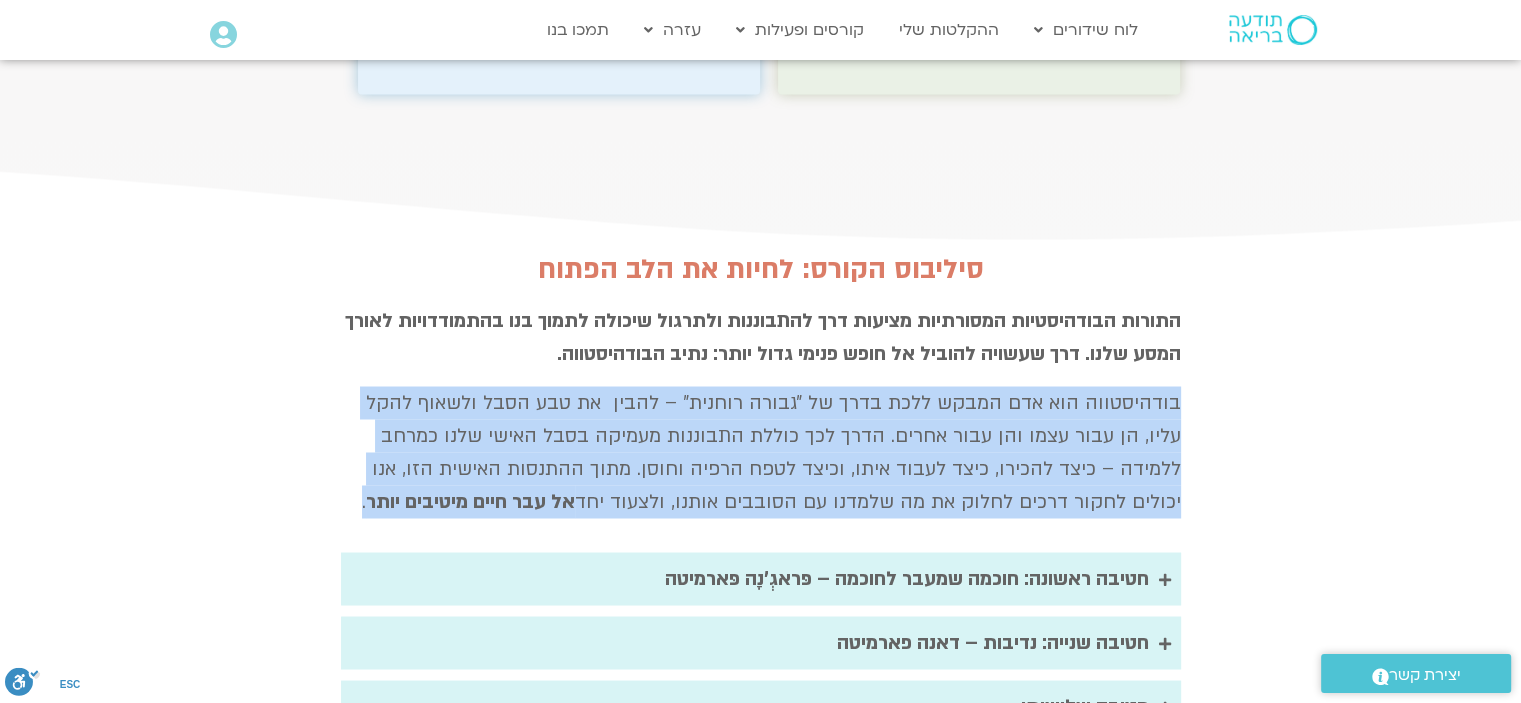 scroll, scrollTop: 3500, scrollLeft: 0, axis: vertical 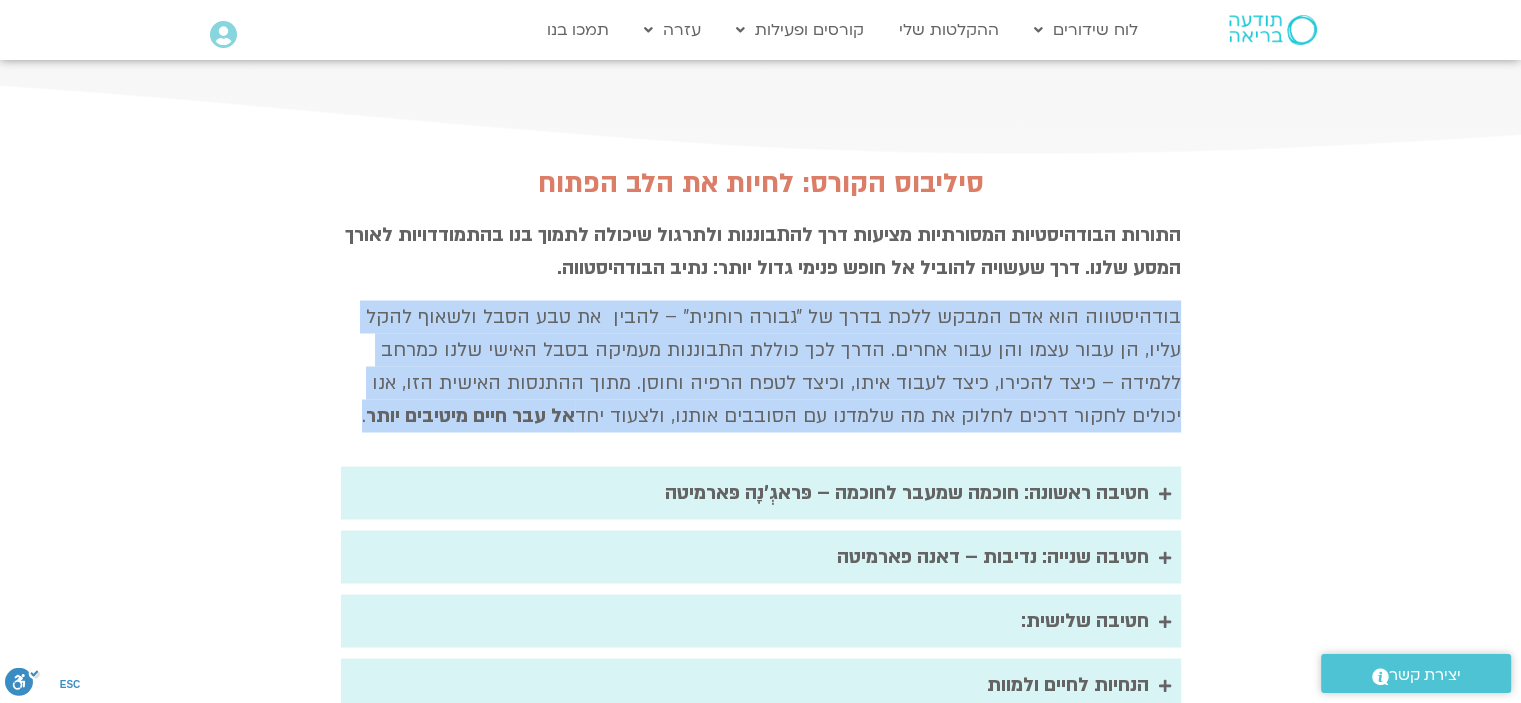 click on "בודהיסטווה הוא אדם המבקש ללכת בדרך של ״גבורה רוחנית״ – להבין  את טבע הסבל ולשאוף להקל עליו, הן עבור עצמו והן עבור אחרים. הדרך לכך כוללת התבוננות מעמיקה בסבל האישי שלנו כמרחב ללמידה – כיצד להכירו, כיצד לעבוד איתו, וכיצד לטפח הרפיה וחוסן. מתוך ההתנסות האישית הזו, אנו יכולים לחקור דרכים לחלוק את מה שלמדנו עם הסובבים אותנו, ולצעוד יחד  אל עבר חיים מיטיבים יותר ." at bounding box center [761, 366] 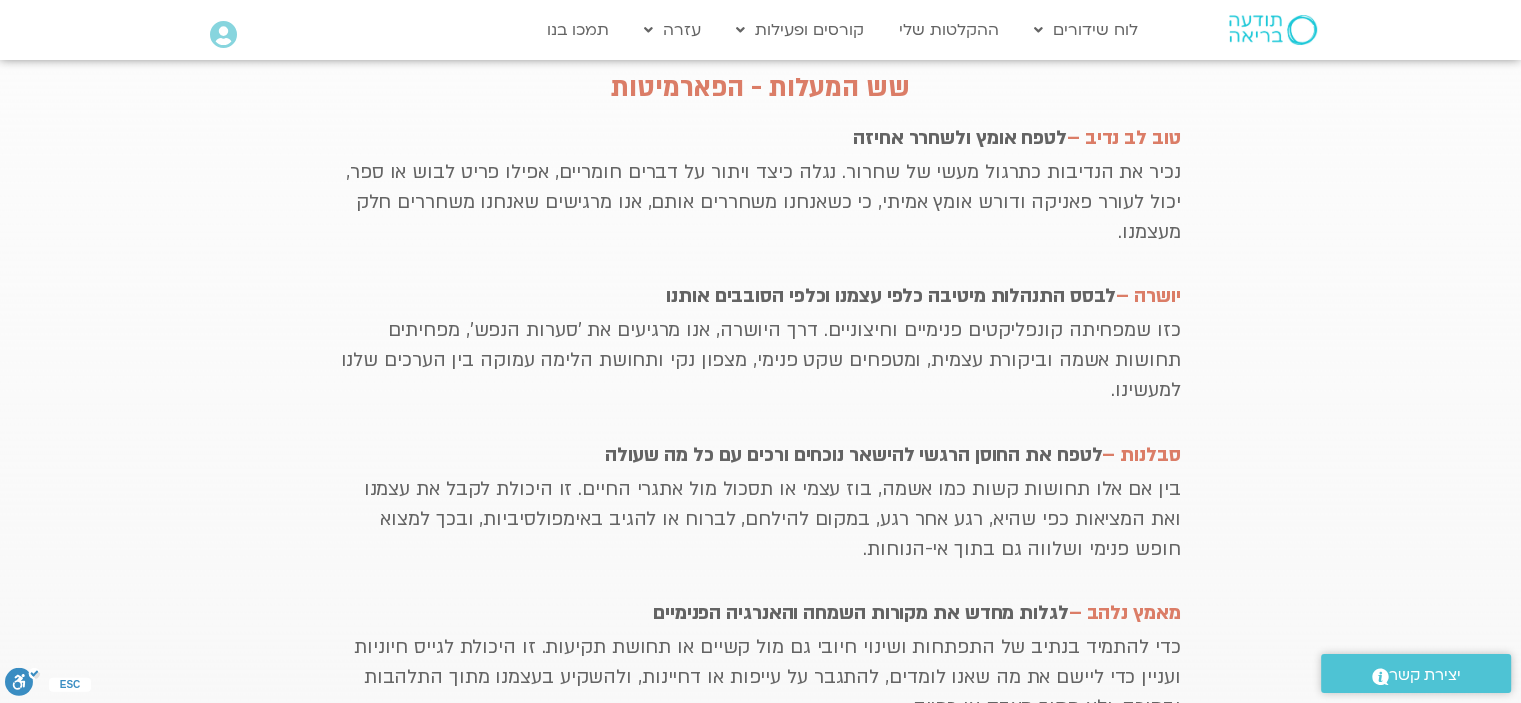 scroll, scrollTop: 500, scrollLeft: 0, axis: vertical 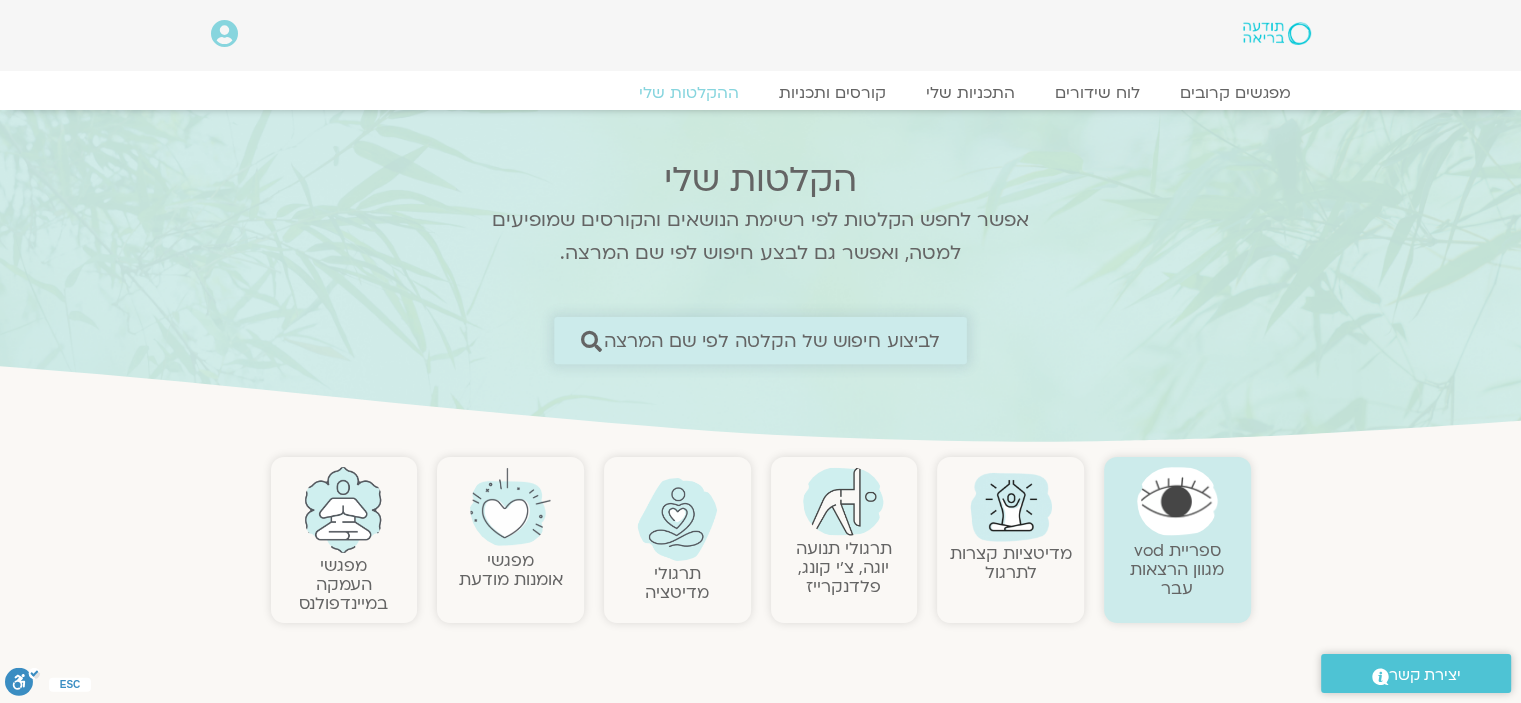 click on "לביצוע חיפוש של הקלטה לפי שם המרצה" at bounding box center [772, 340] 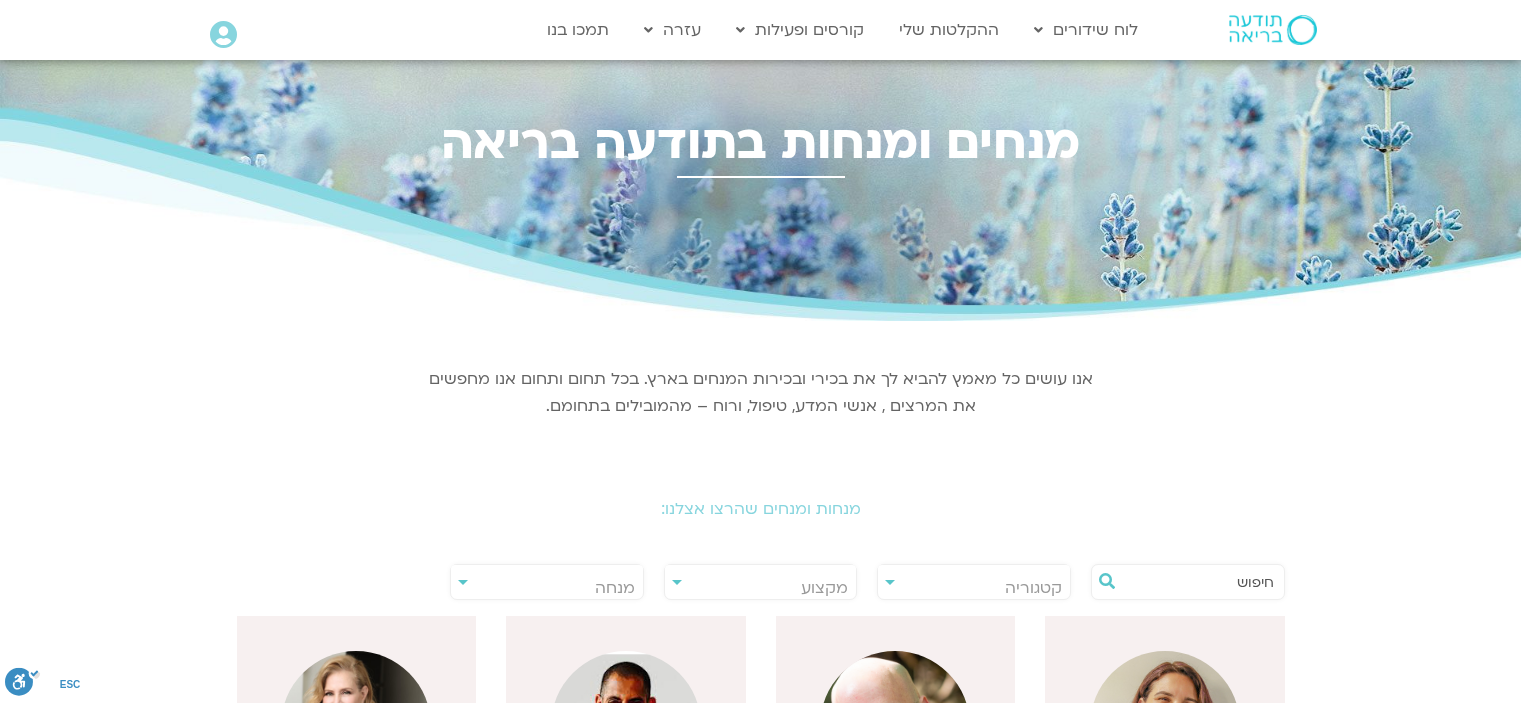 scroll, scrollTop: 0, scrollLeft: 0, axis: both 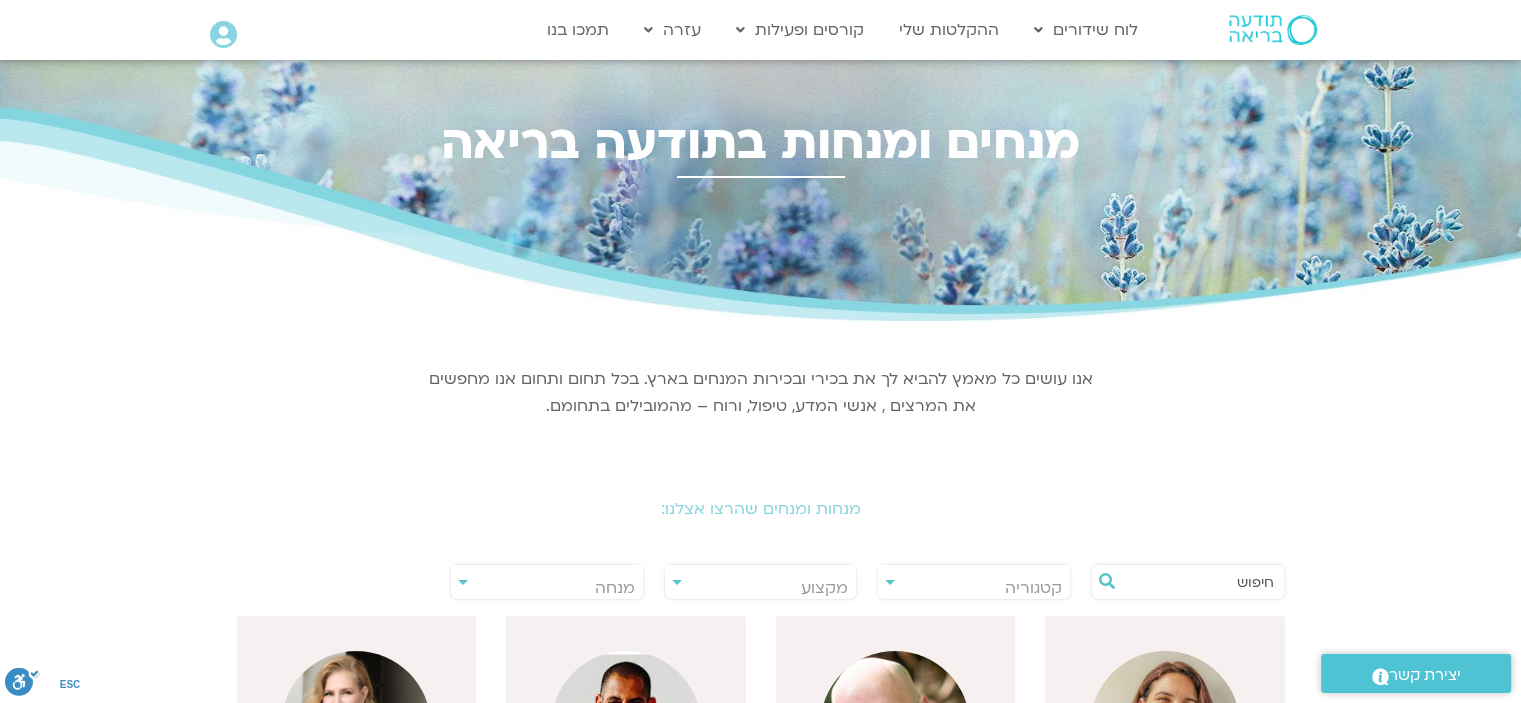 click at bounding box center [1198, 582] 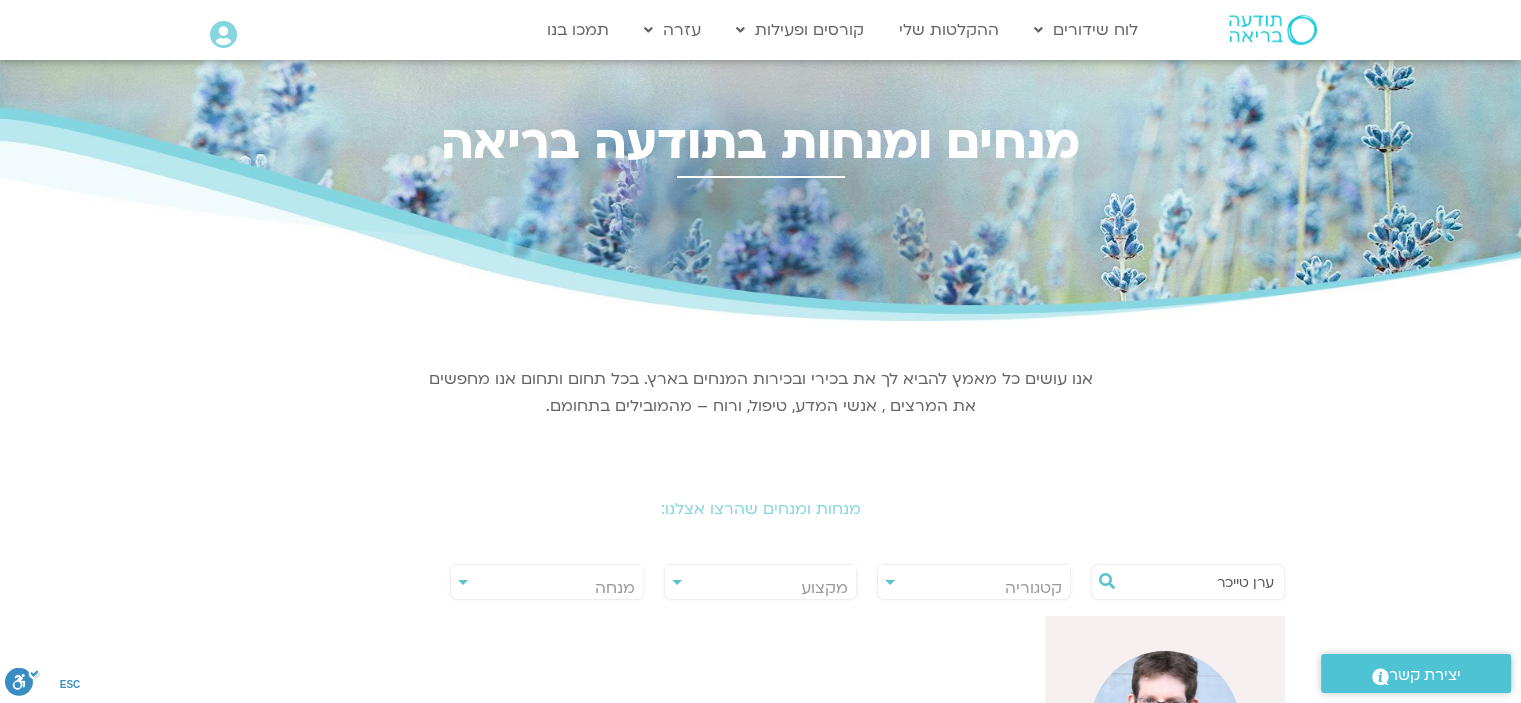 scroll, scrollTop: 600, scrollLeft: 0, axis: vertical 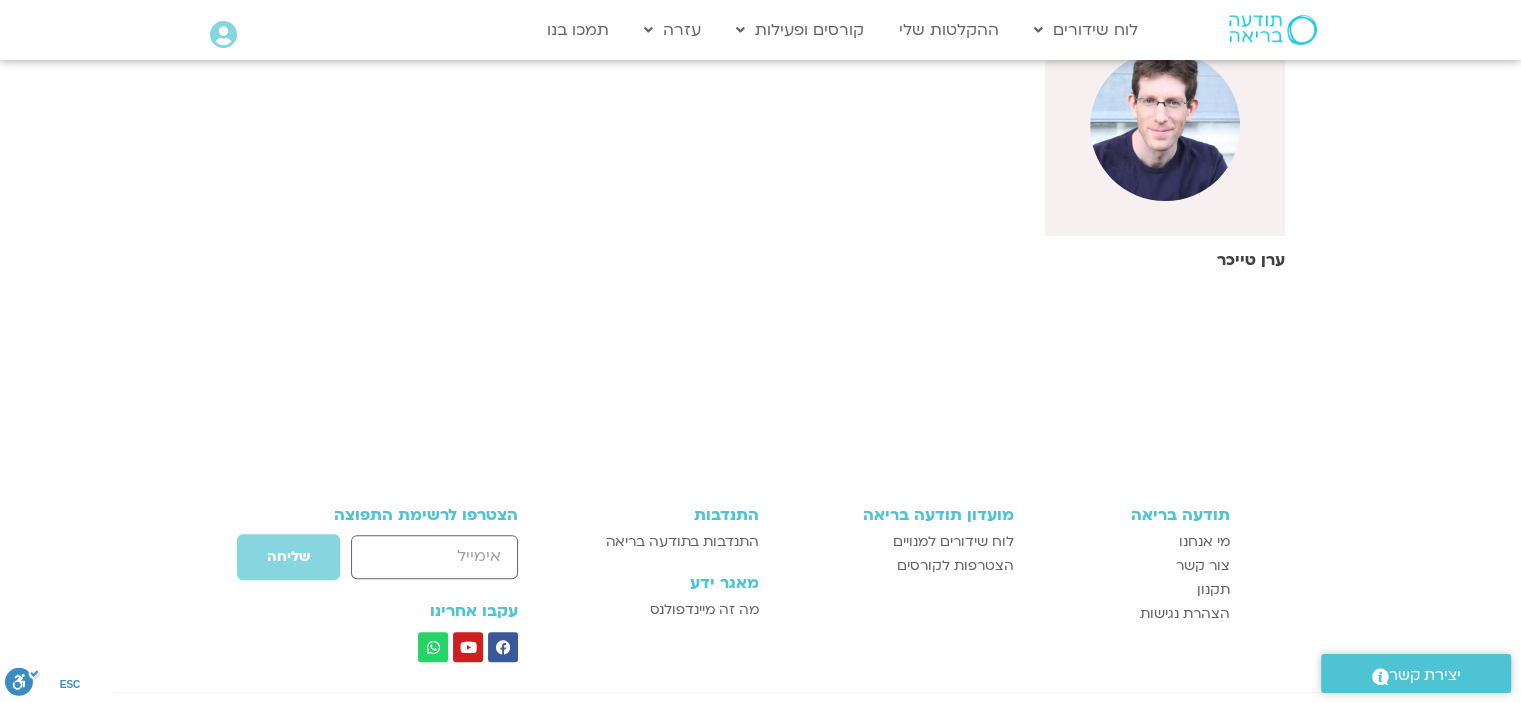 type on "ערן טייכר" 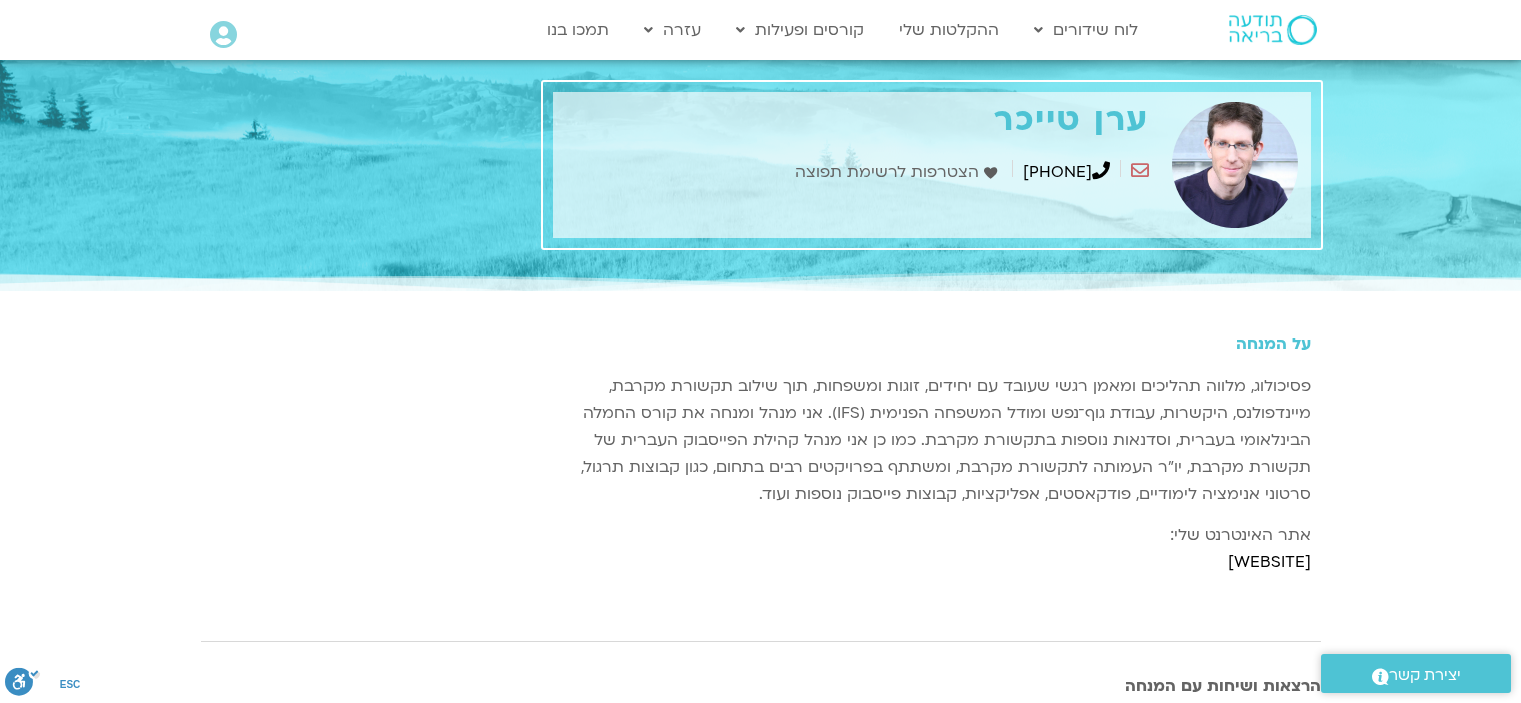scroll, scrollTop: 0, scrollLeft: 0, axis: both 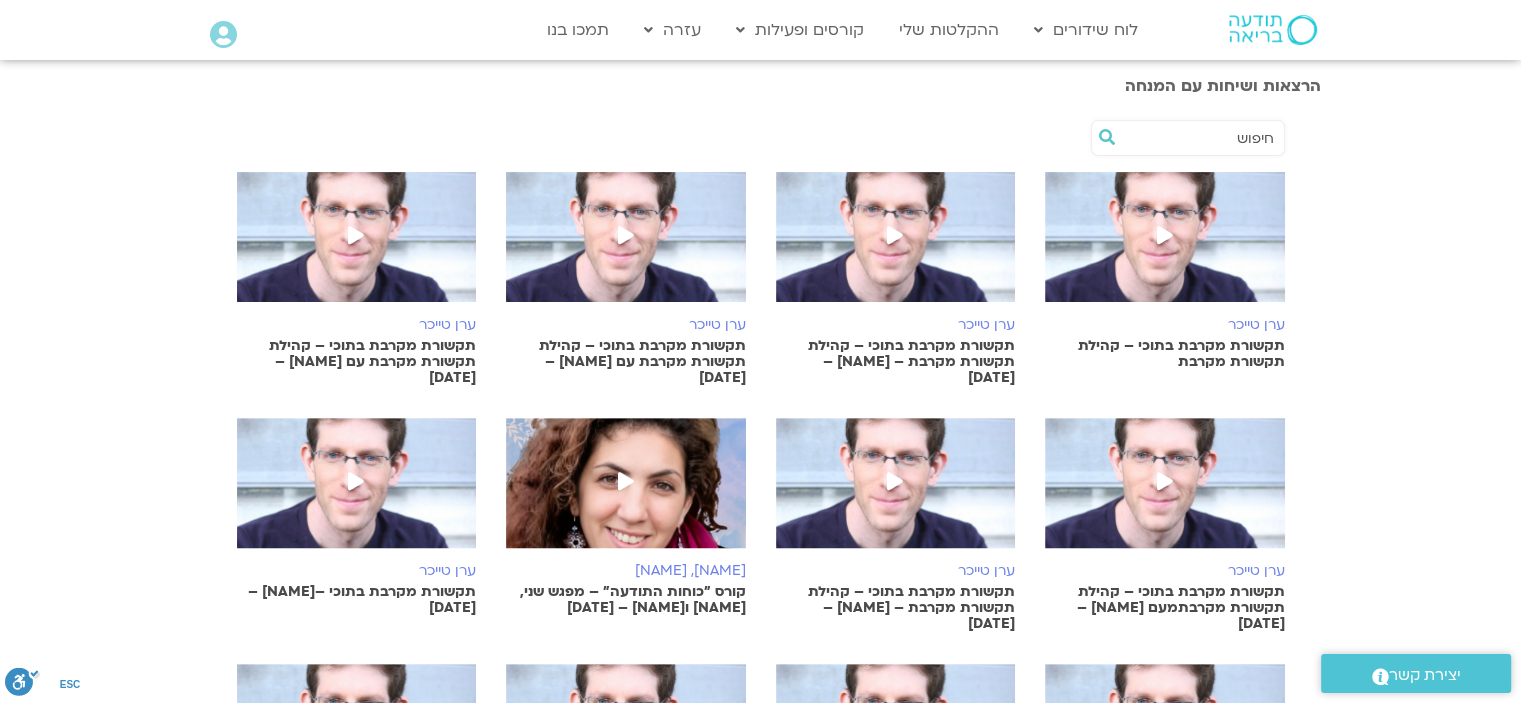 click on "תקשורת מקרבת בתוכי – קהילת תקשורת מקרבת עם [NAME] – [DATE]" at bounding box center [626, 362] 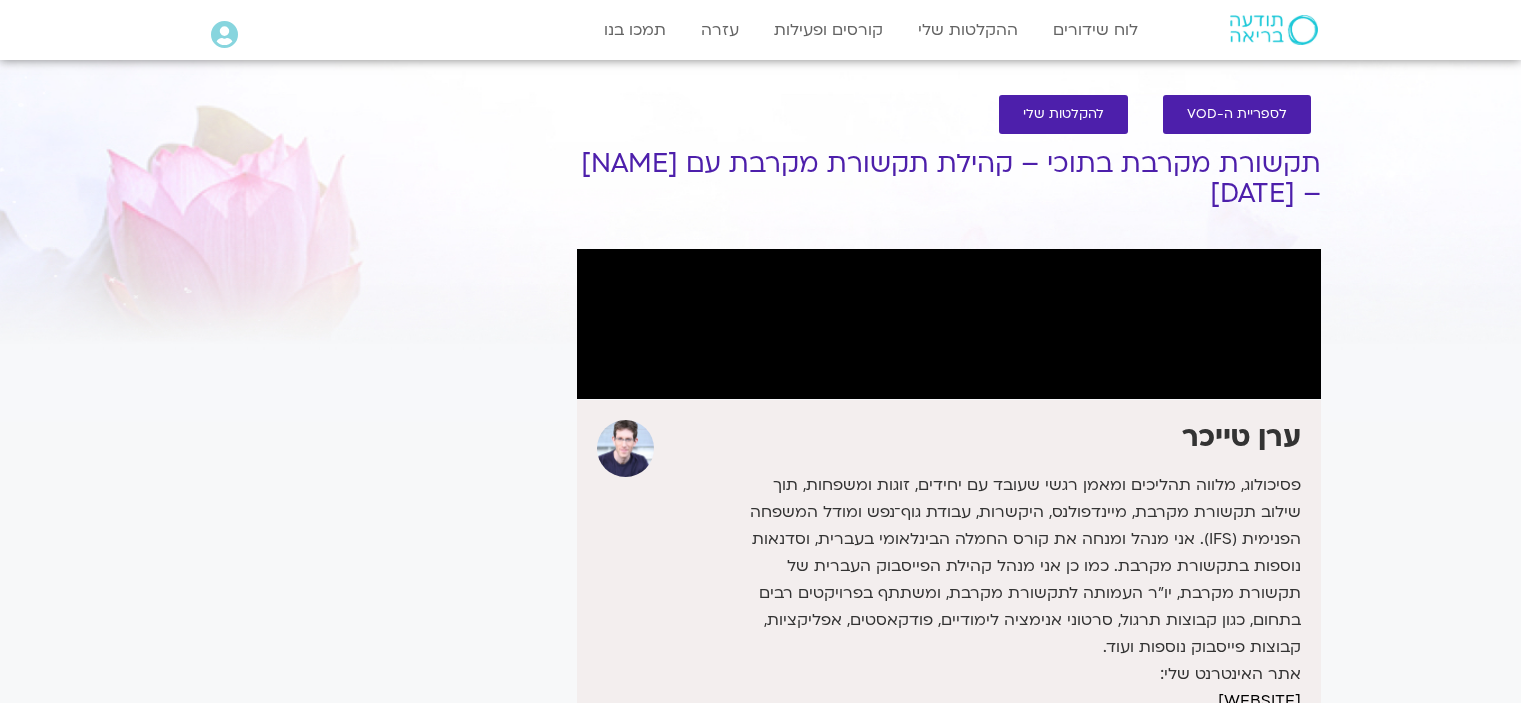 scroll, scrollTop: 0, scrollLeft: 0, axis: both 